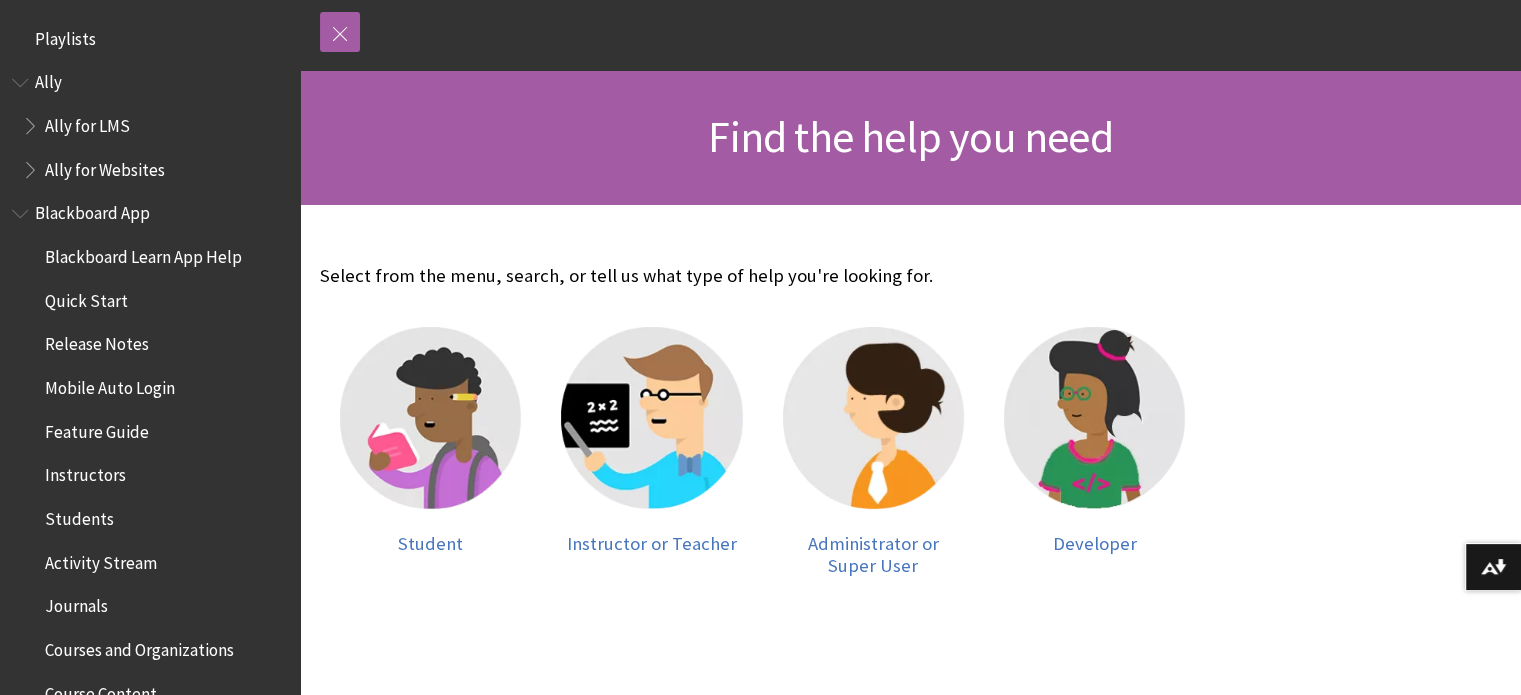 scroll, scrollTop: 215, scrollLeft: 0, axis: vertical 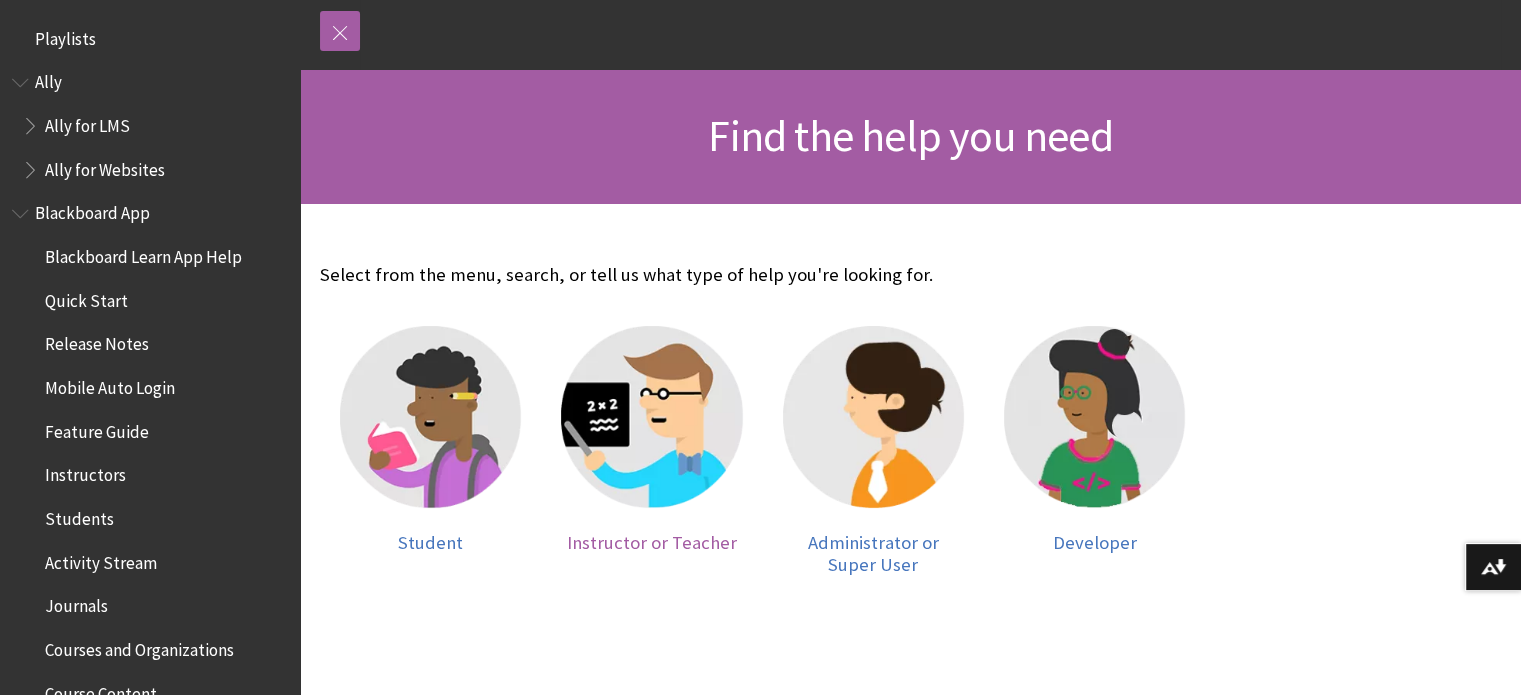 click on "Instructor or Teacher" at bounding box center (652, 542) 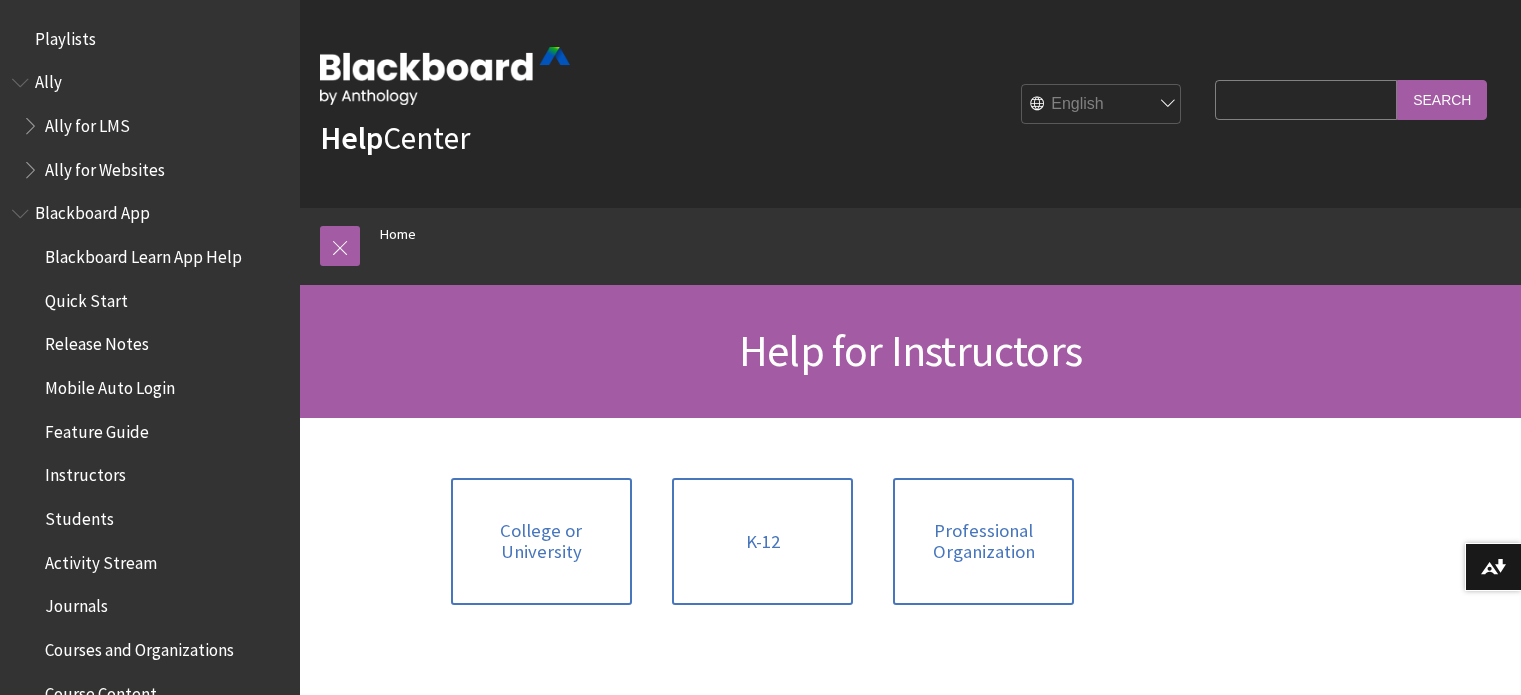 scroll, scrollTop: 0, scrollLeft: 0, axis: both 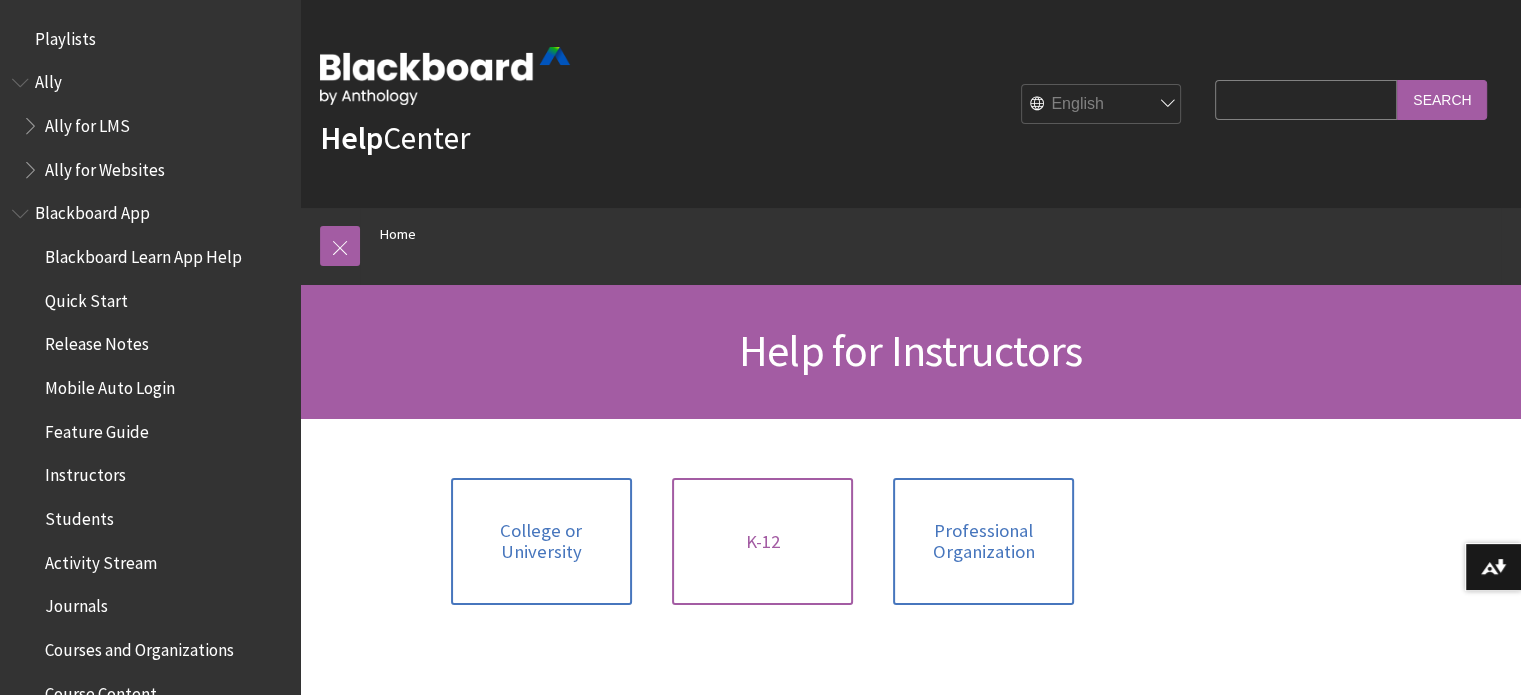 click on "K-12" at bounding box center (762, 541) 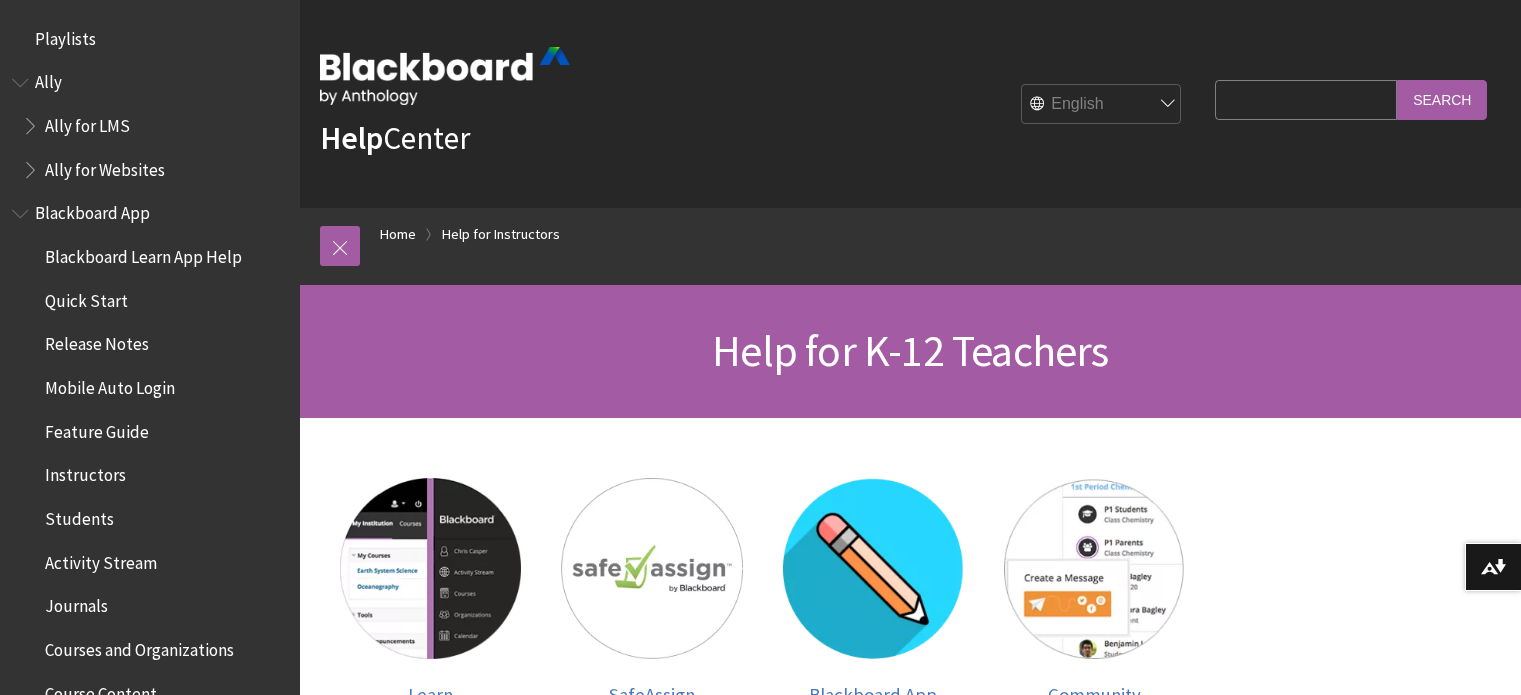 scroll, scrollTop: 0, scrollLeft: 0, axis: both 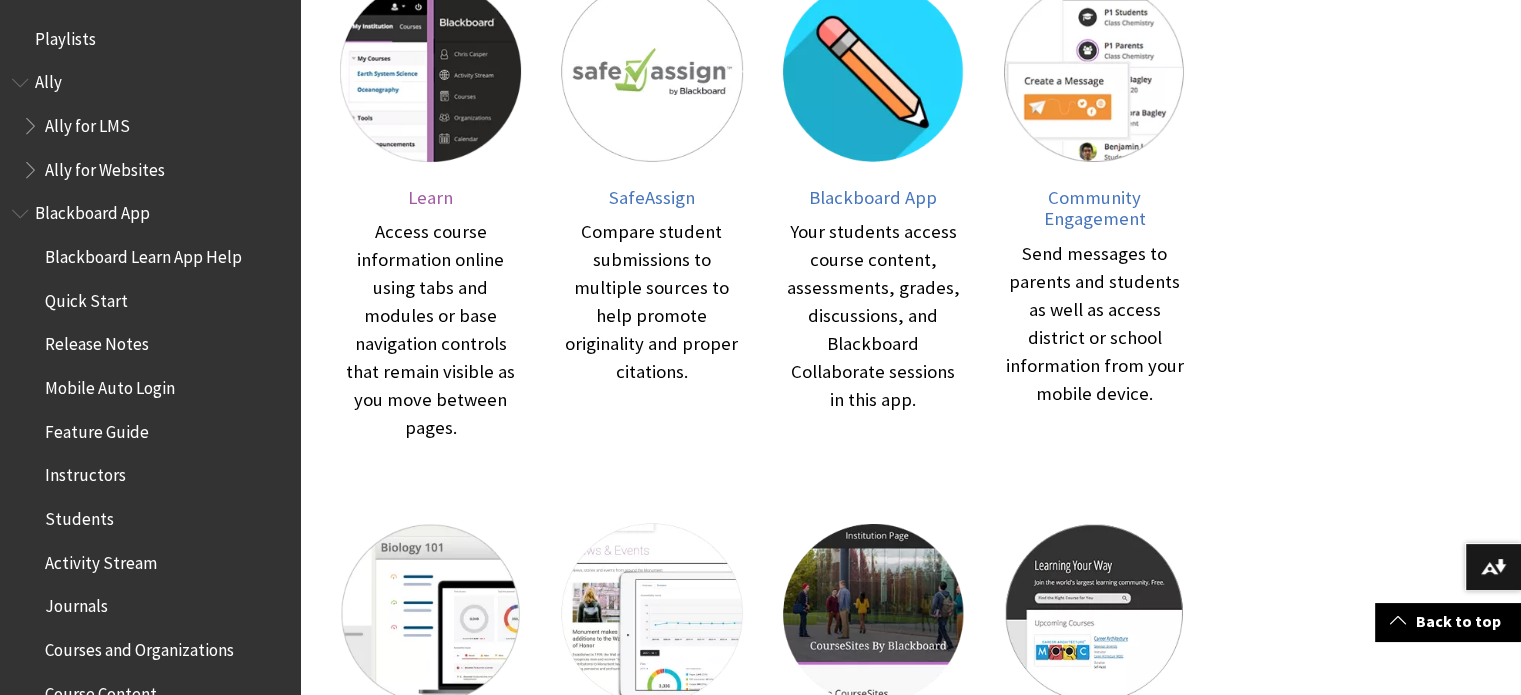 click on "Learn" at bounding box center (430, 197) 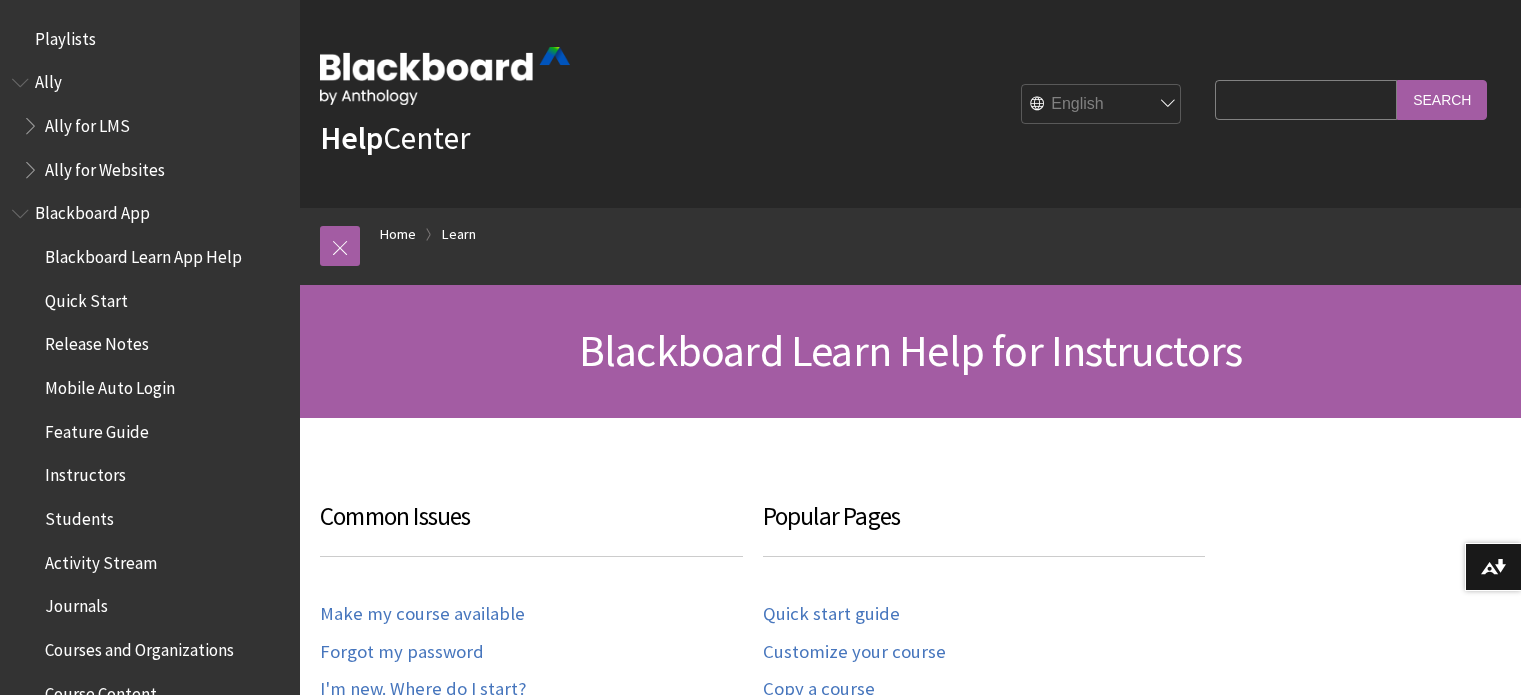 scroll, scrollTop: 0, scrollLeft: 0, axis: both 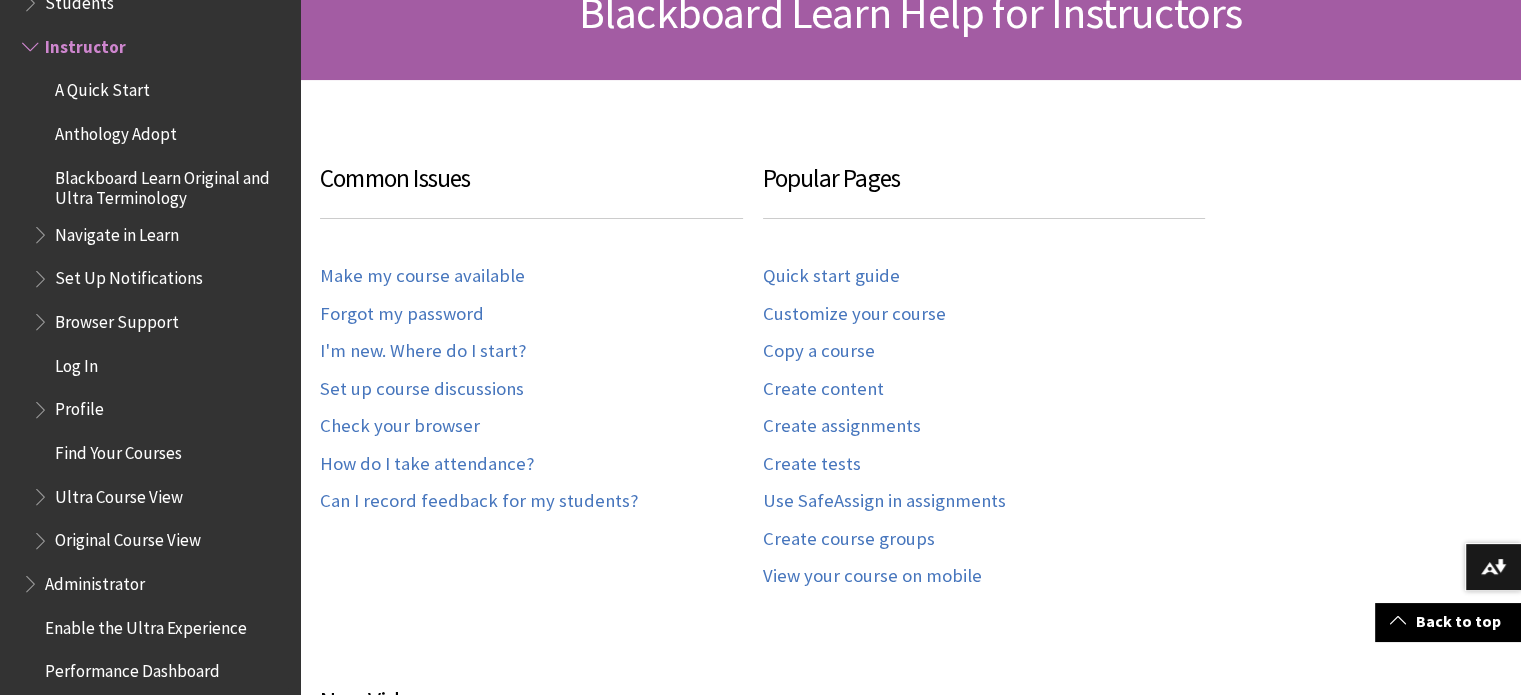 click on "Find Your Courses" at bounding box center [118, 449] 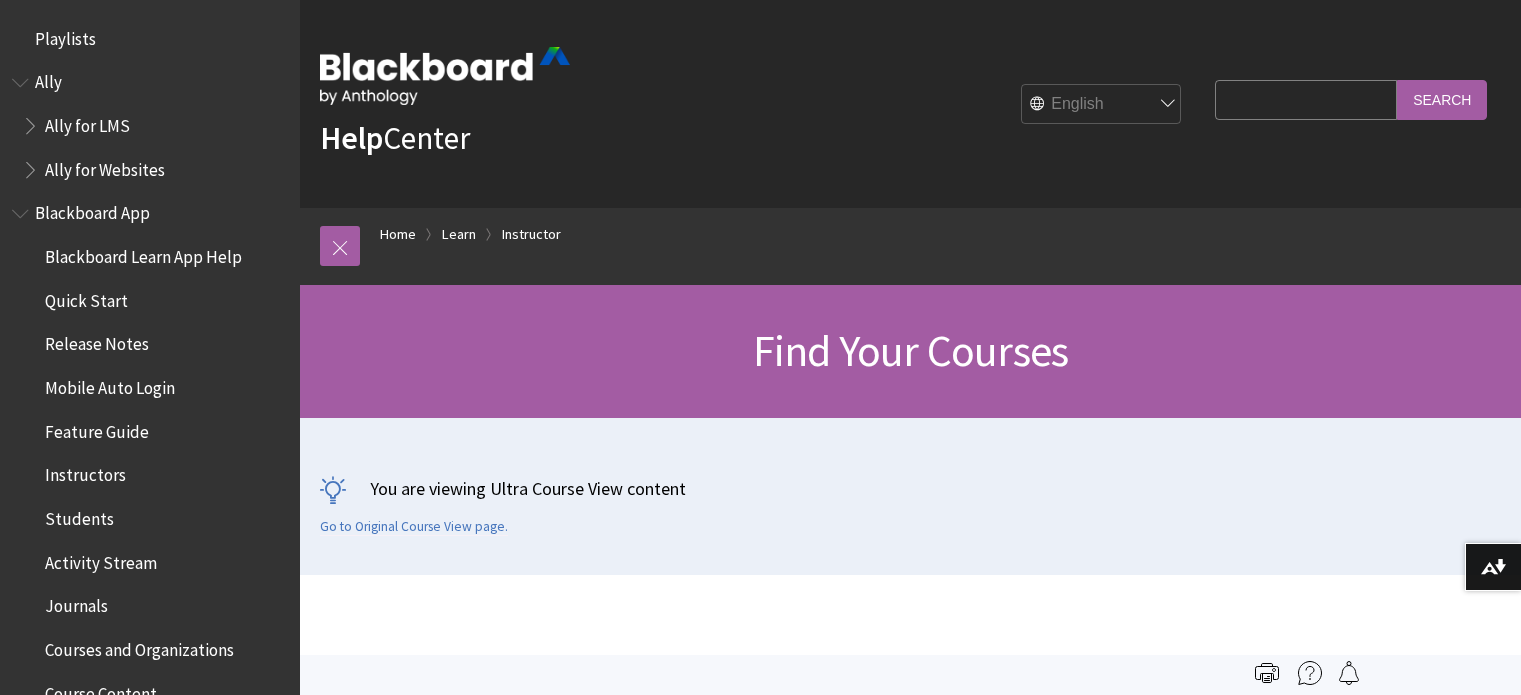 scroll, scrollTop: 0, scrollLeft: 0, axis: both 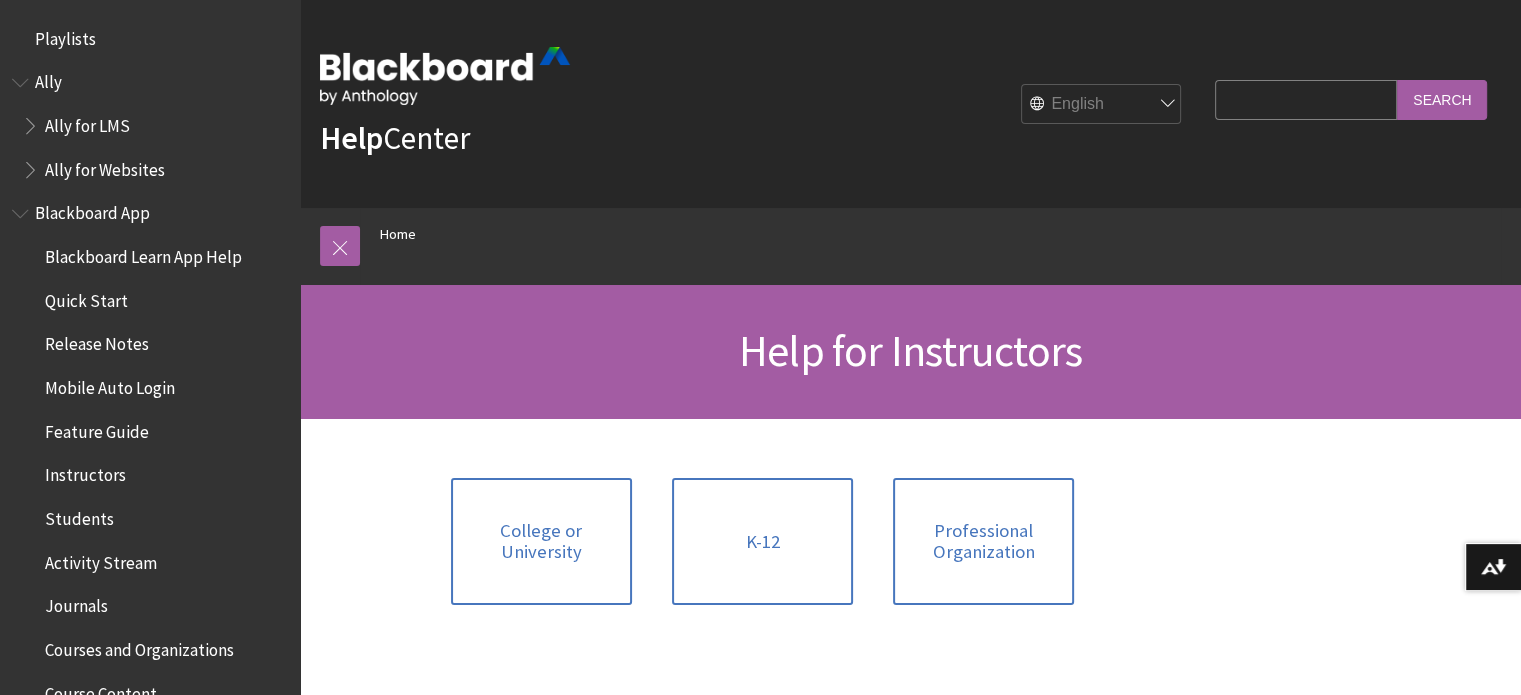 click on "Search Query" at bounding box center (1306, 99) 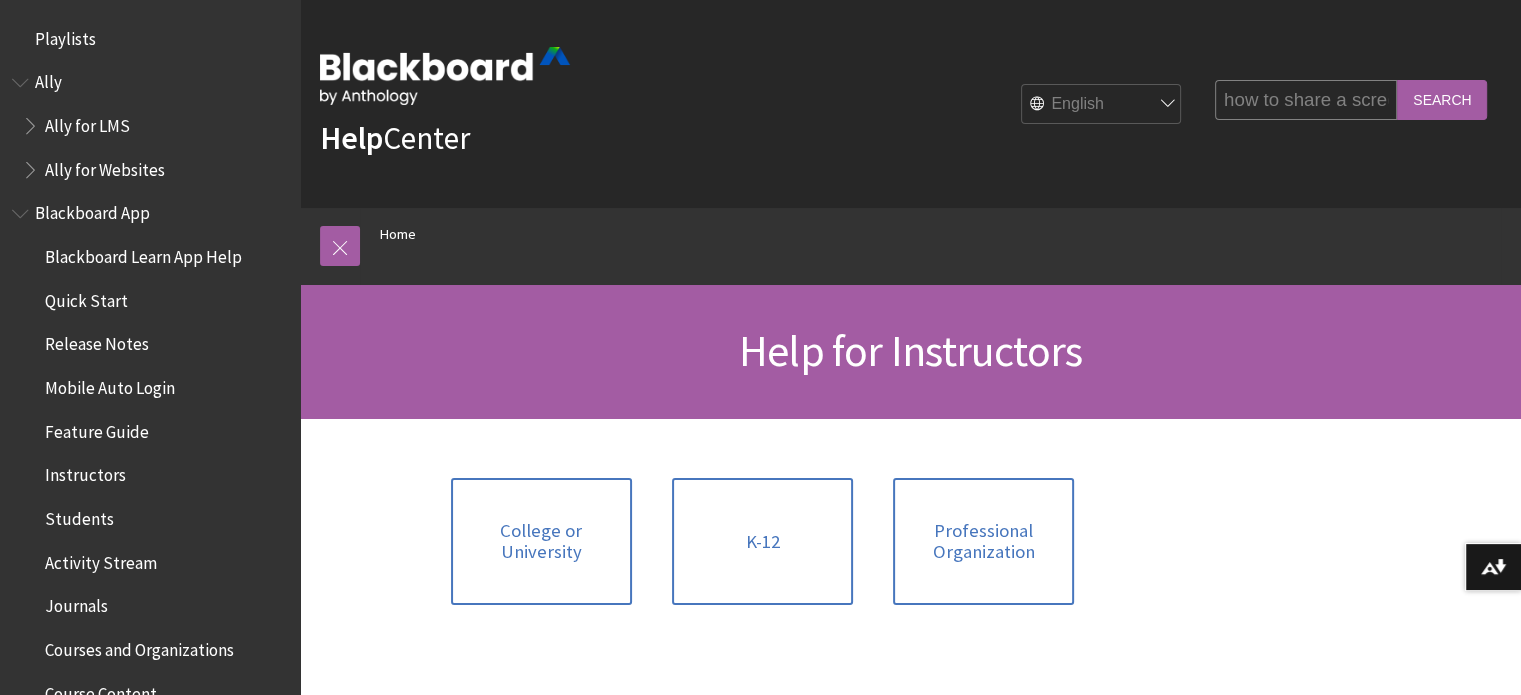type on "how to share a screen" 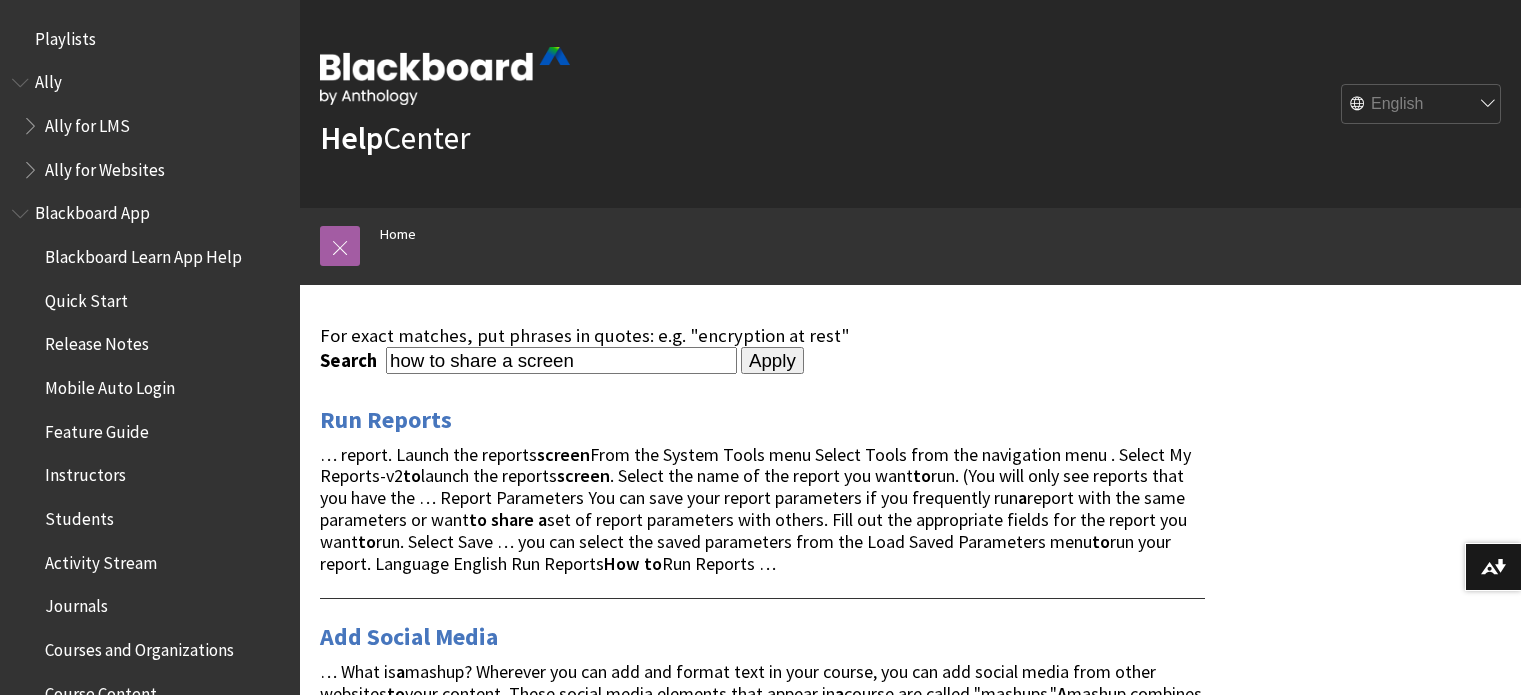 scroll, scrollTop: 0, scrollLeft: 0, axis: both 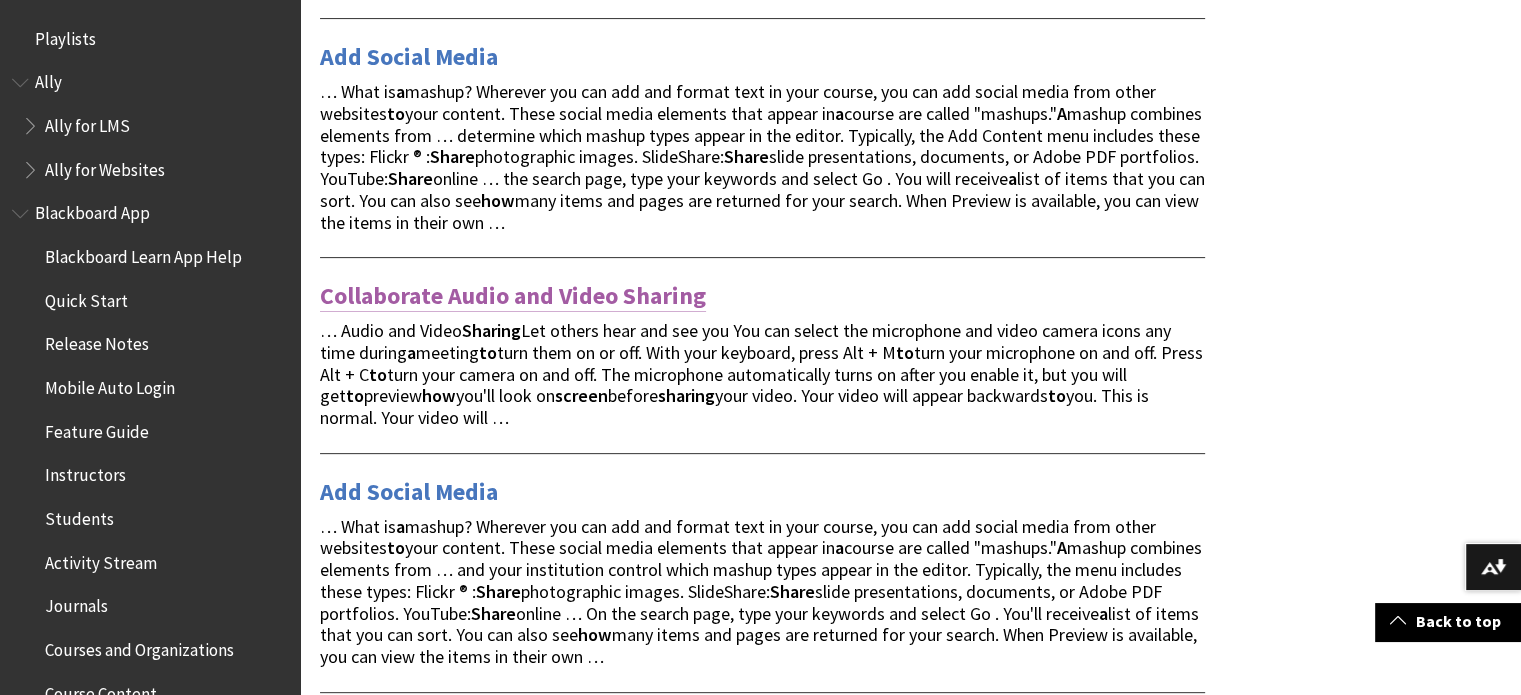 click on "Collaborate Audio and Video Sharing" at bounding box center (513, 296) 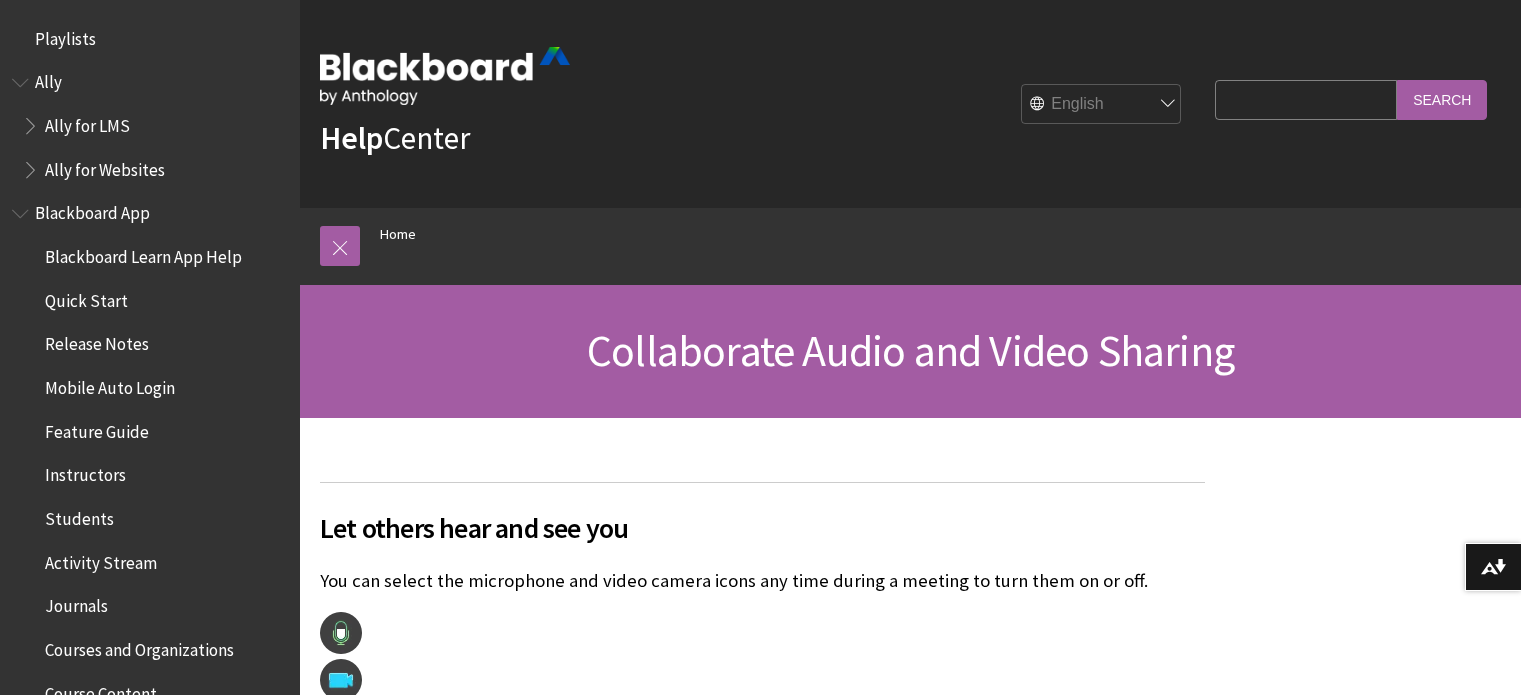 scroll, scrollTop: 0, scrollLeft: 0, axis: both 